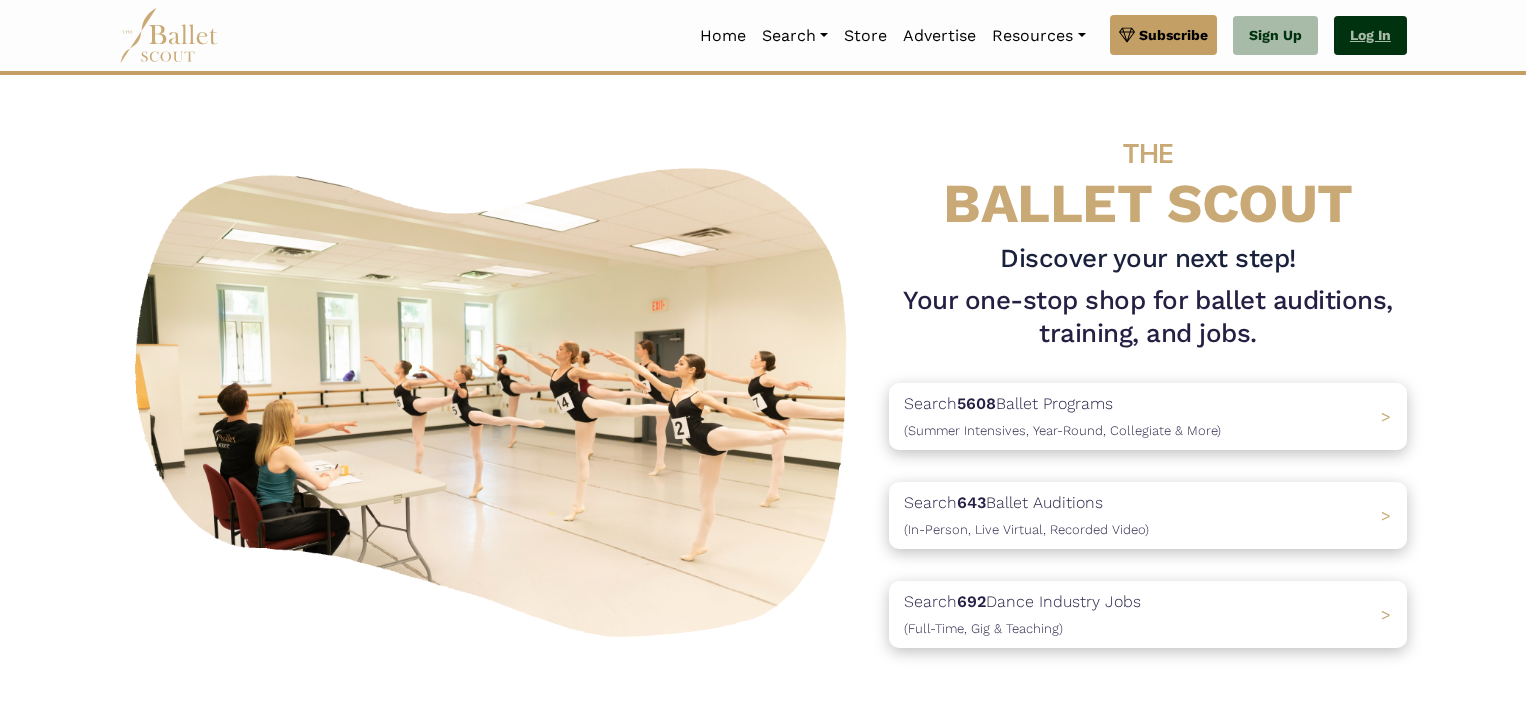 scroll, scrollTop: 0, scrollLeft: 0, axis: both 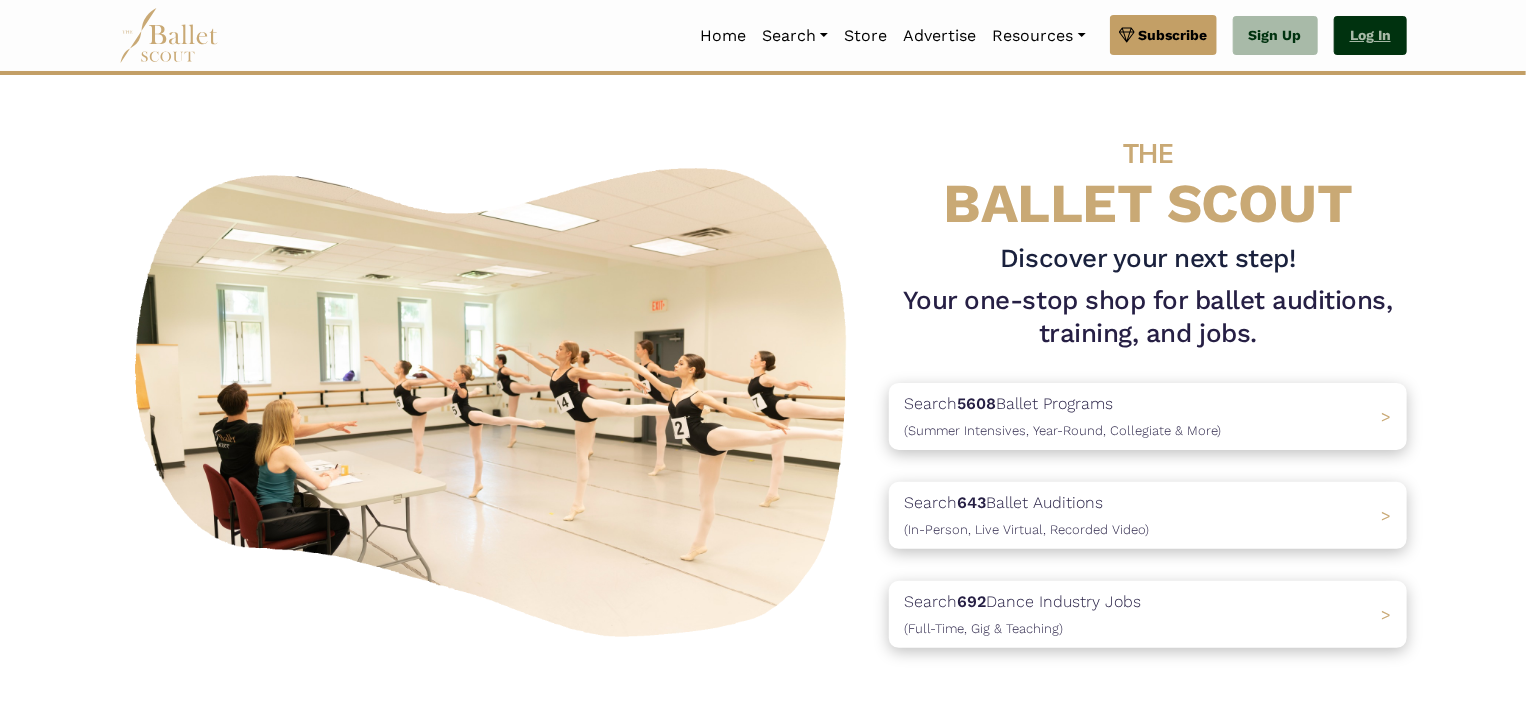 click on "Log In" at bounding box center (1370, 36) 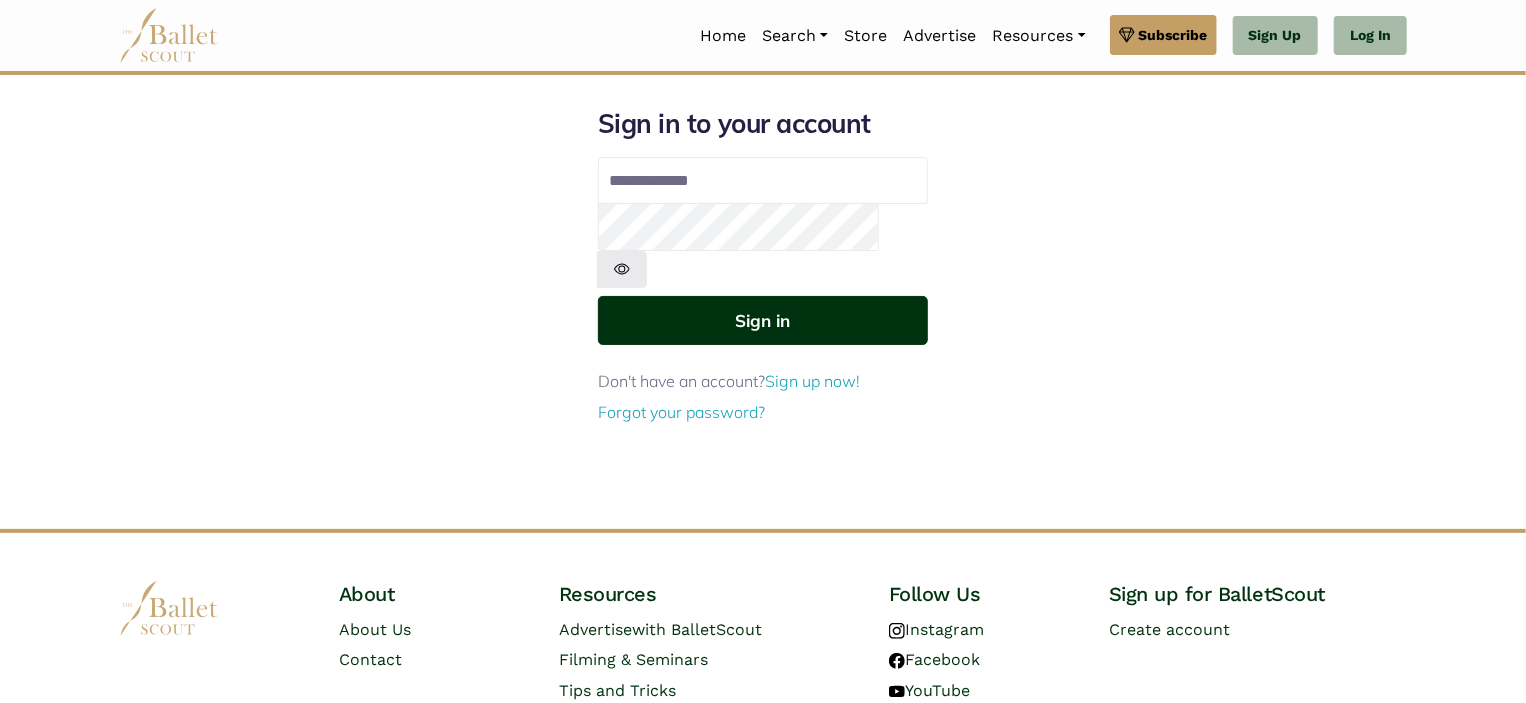 type on "**********" 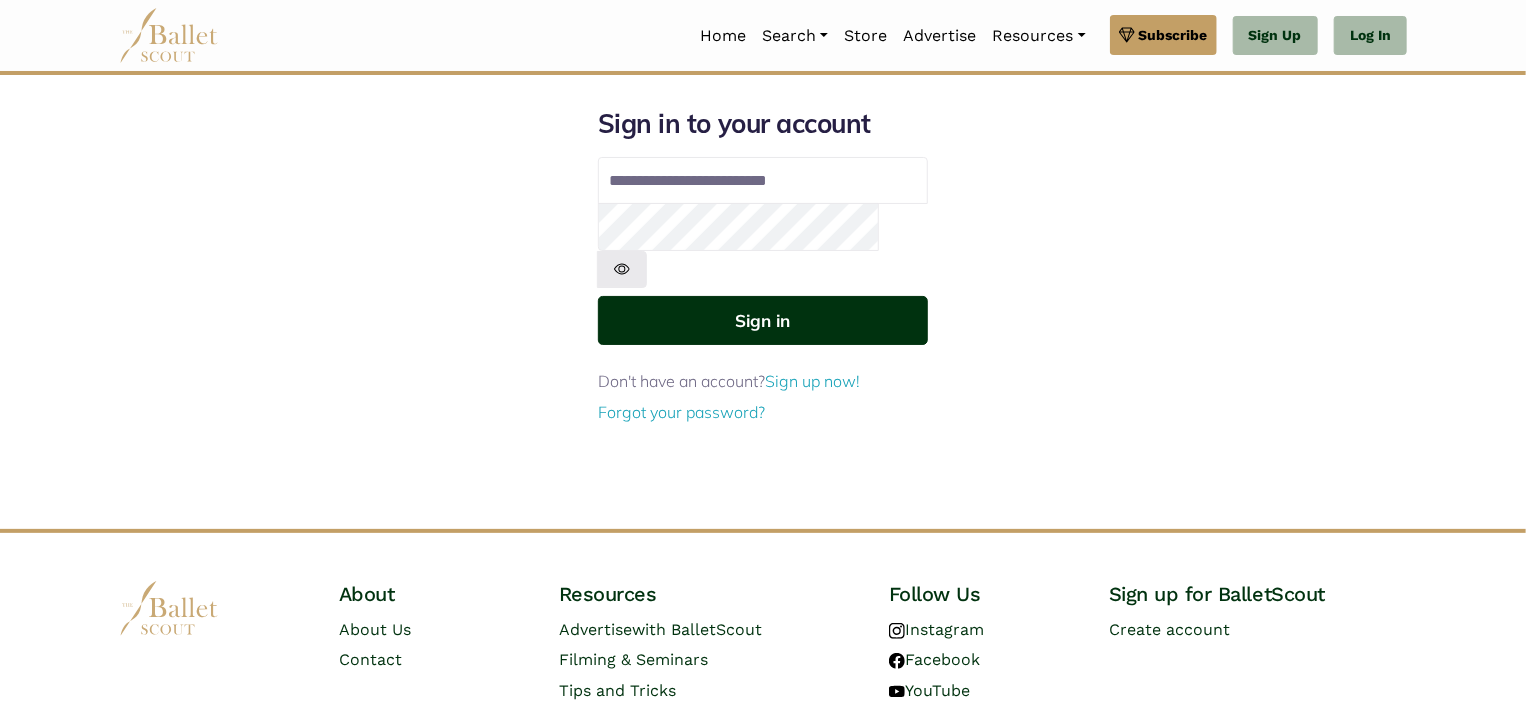 click on "Sign in" at bounding box center (763, 320) 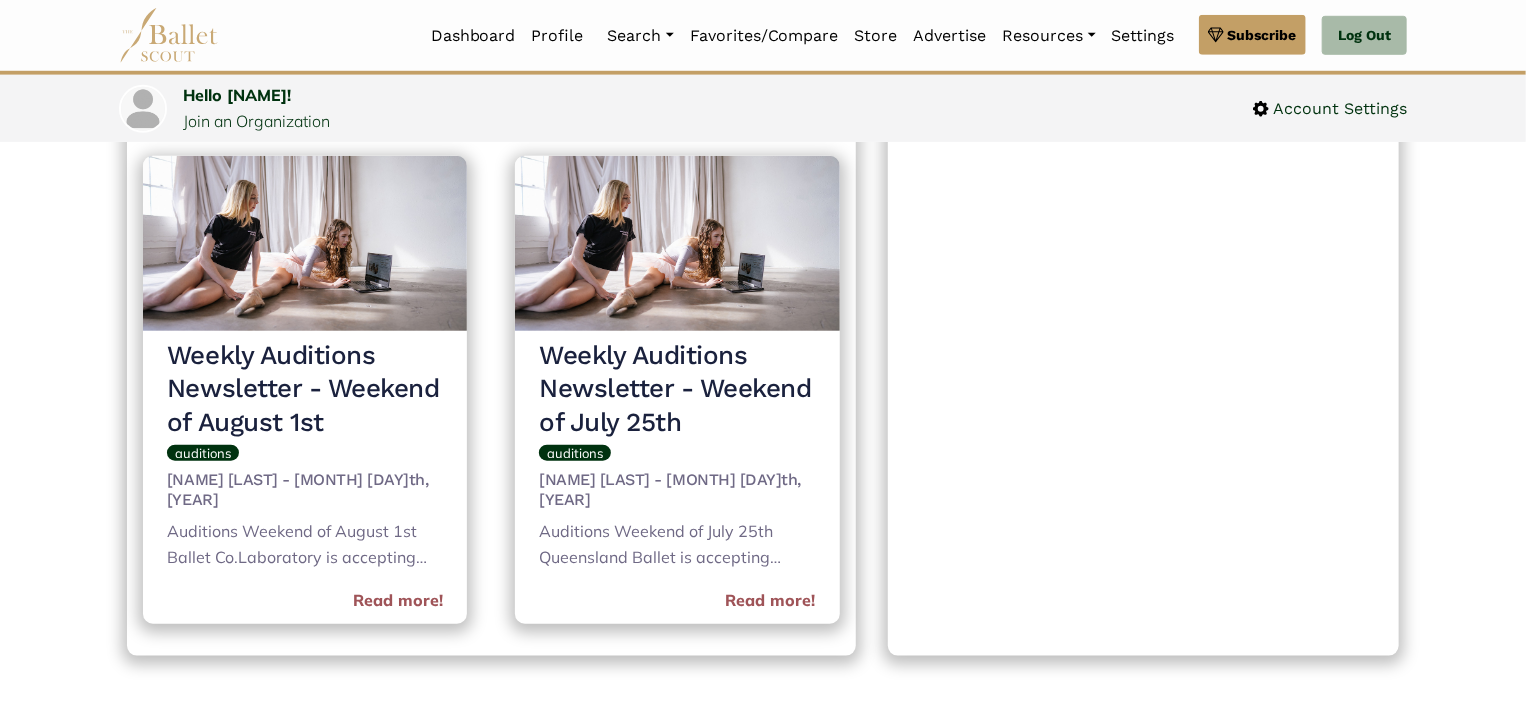 scroll, scrollTop: 792, scrollLeft: 0, axis: vertical 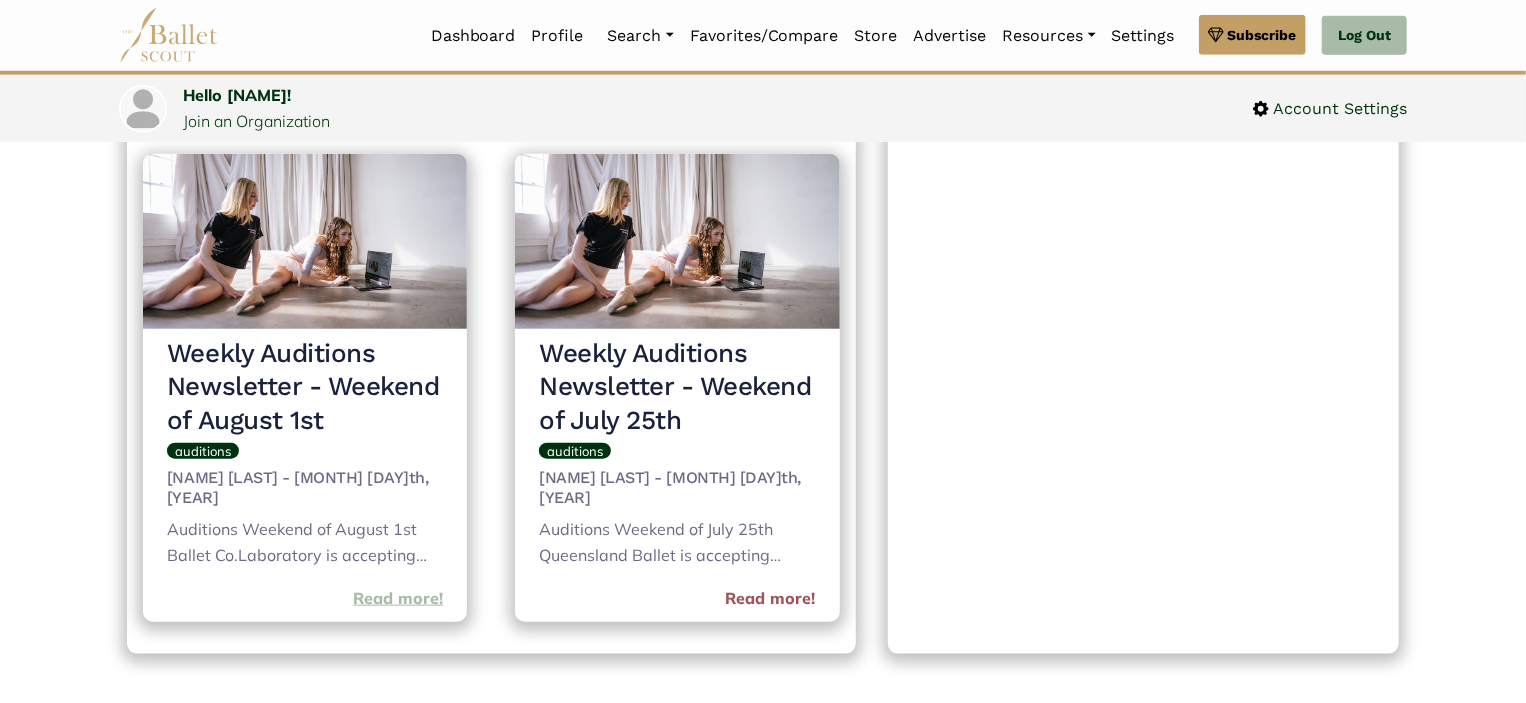 click on "Read
more!" at bounding box center [398, 599] 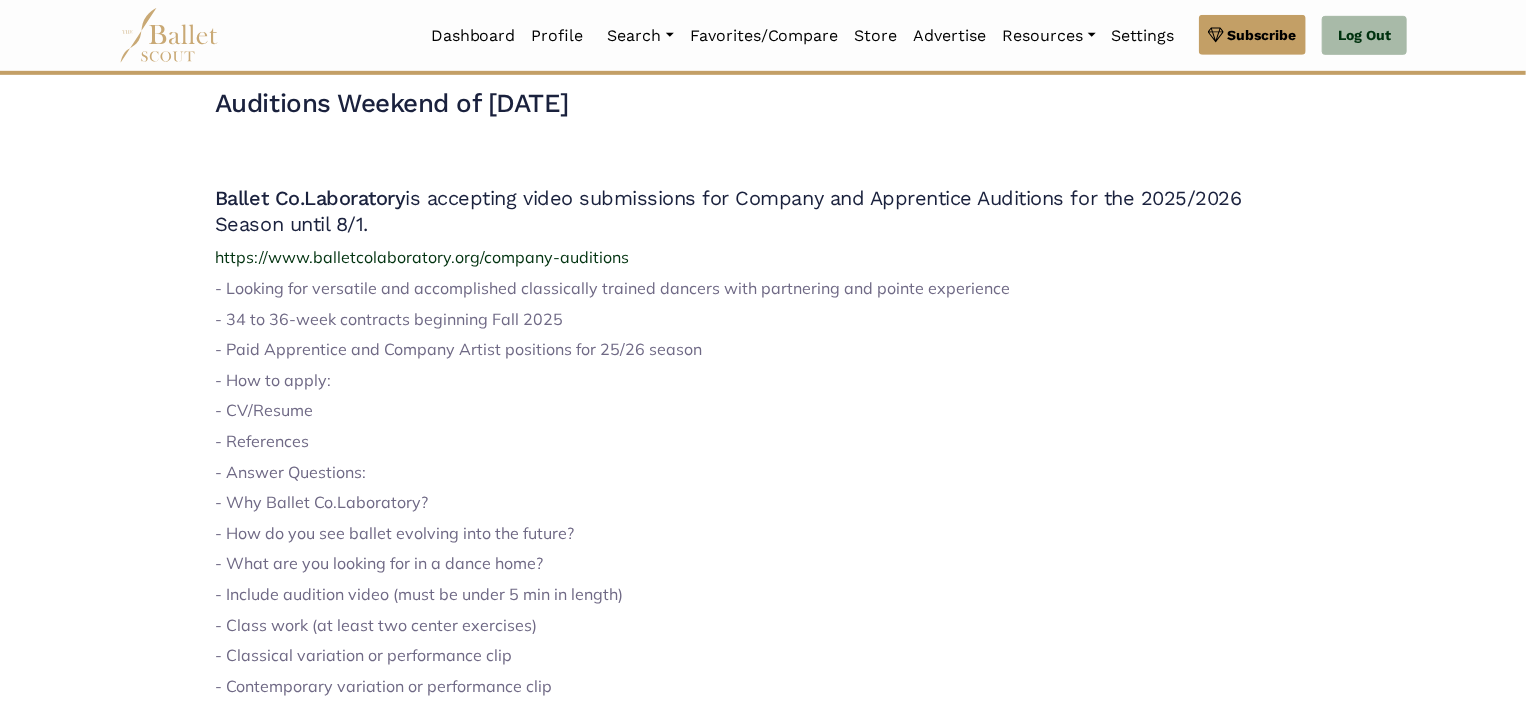 scroll, scrollTop: 607, scrollLeft: 0, axis: vertical 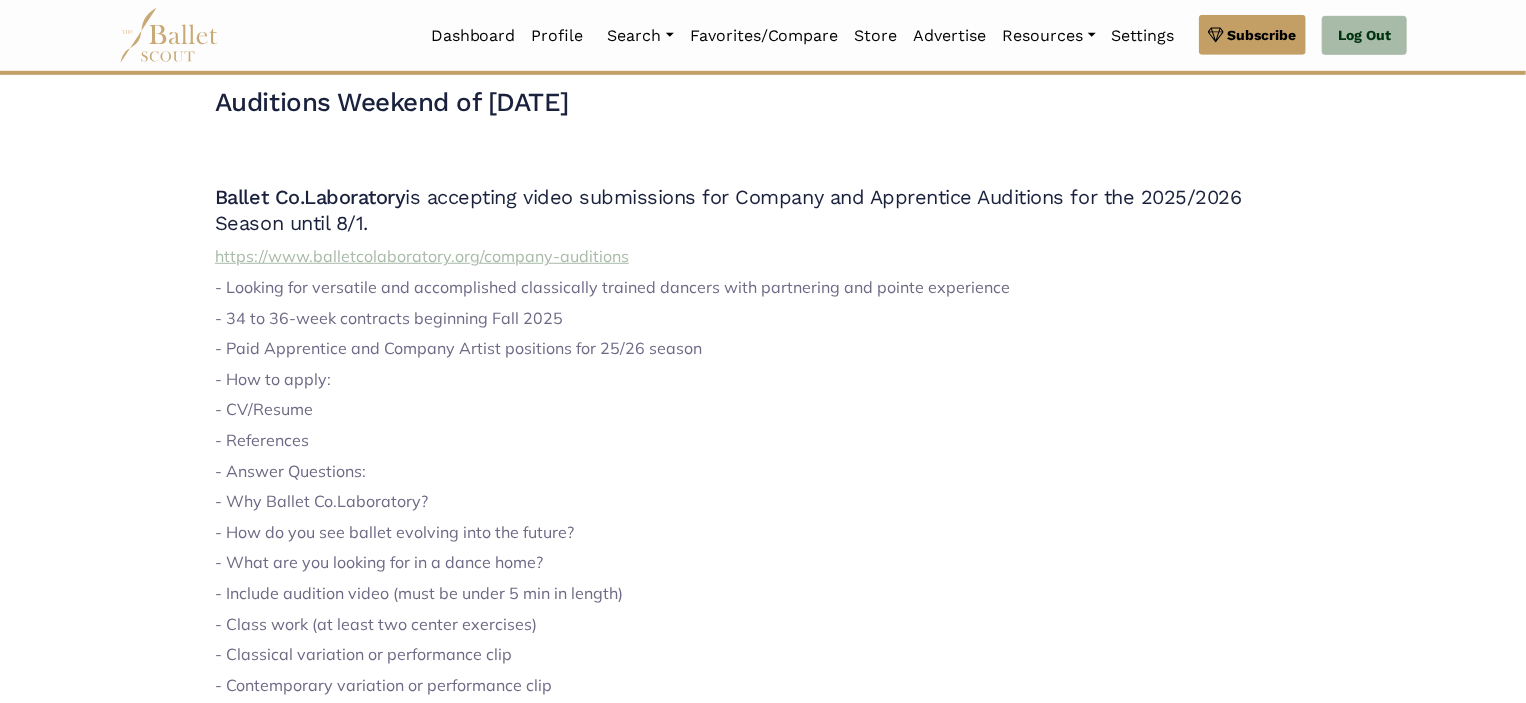 click on "https://www.balletcolaboratory.org/company-auditions" at bounding box center (422, 256) 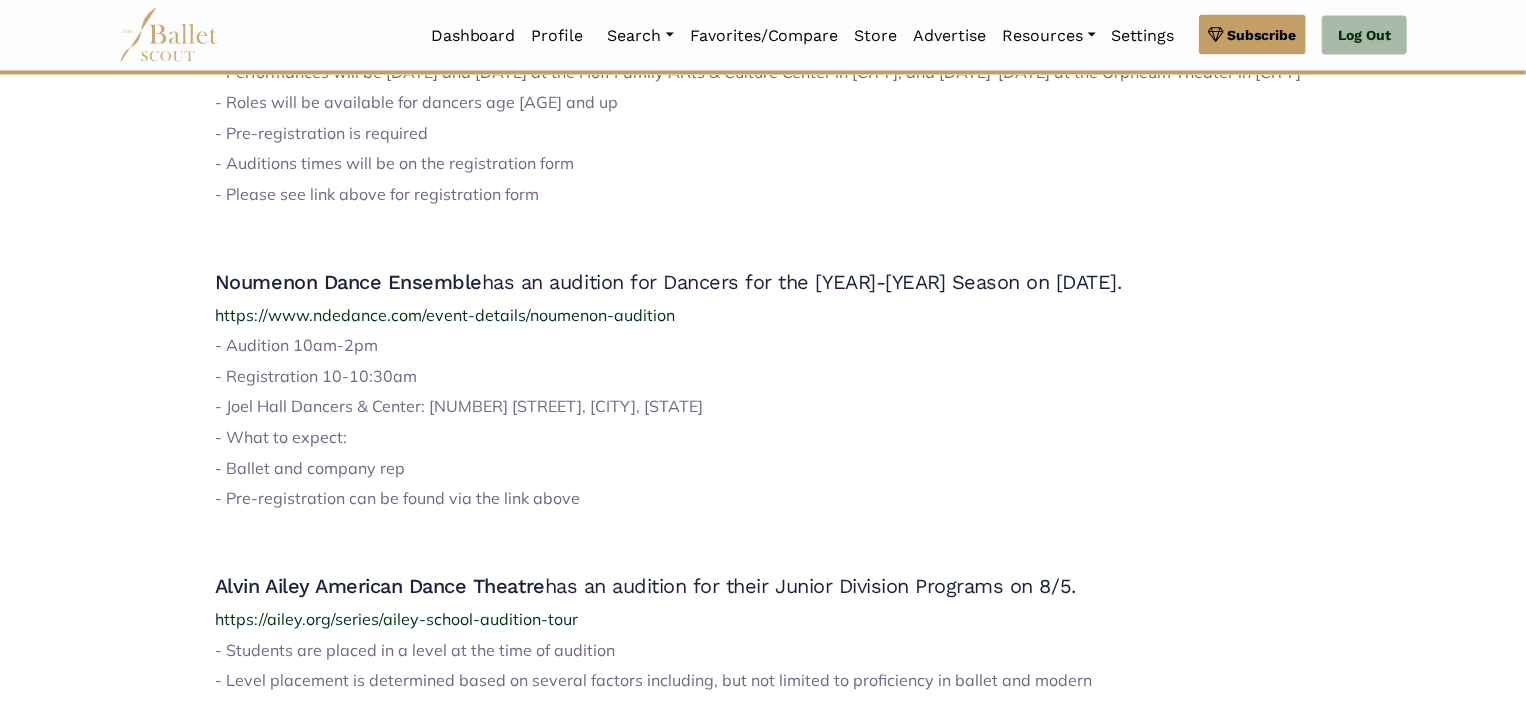 scroll, scrollTop: 1830, scrollLeft: 0, axis: vertical 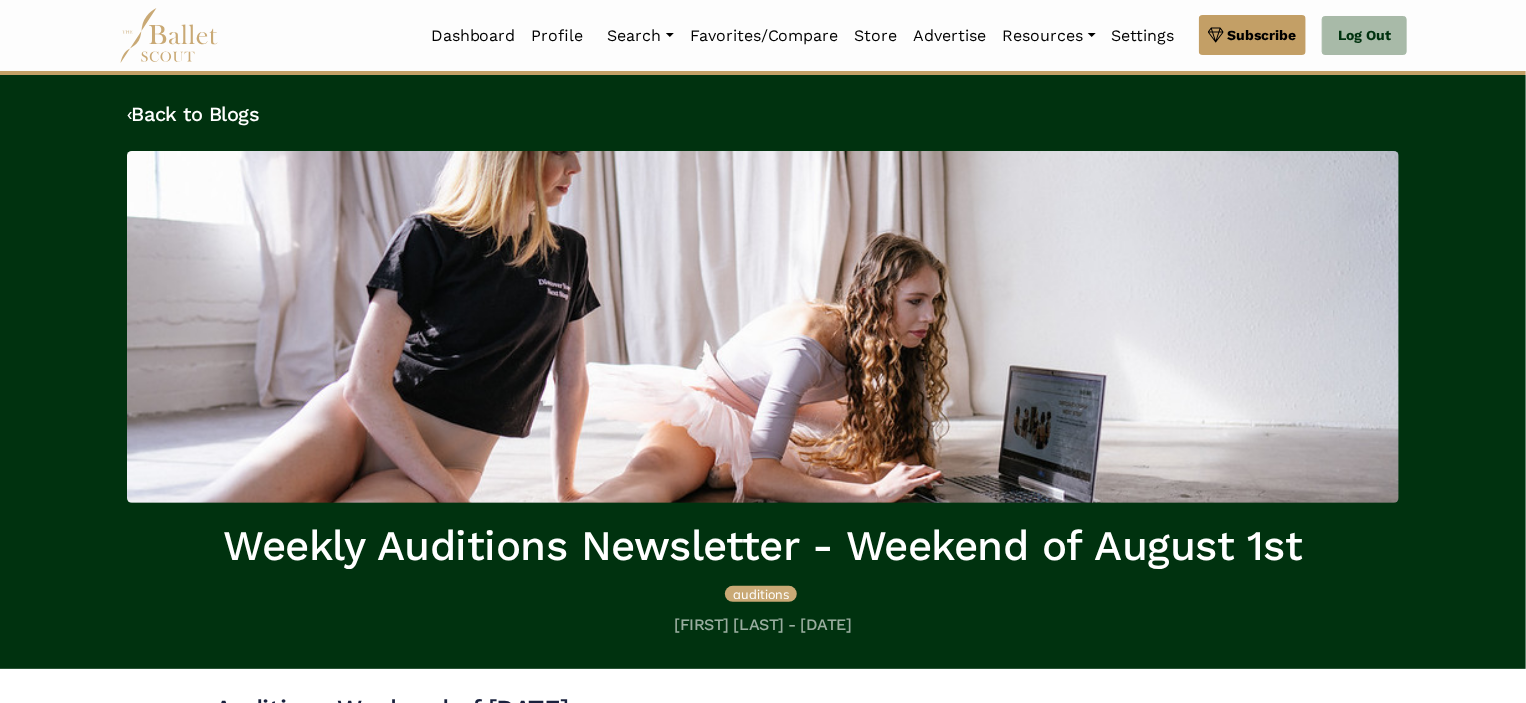 click on "‹  Back to Blogs" at bounding box center (763, 114) 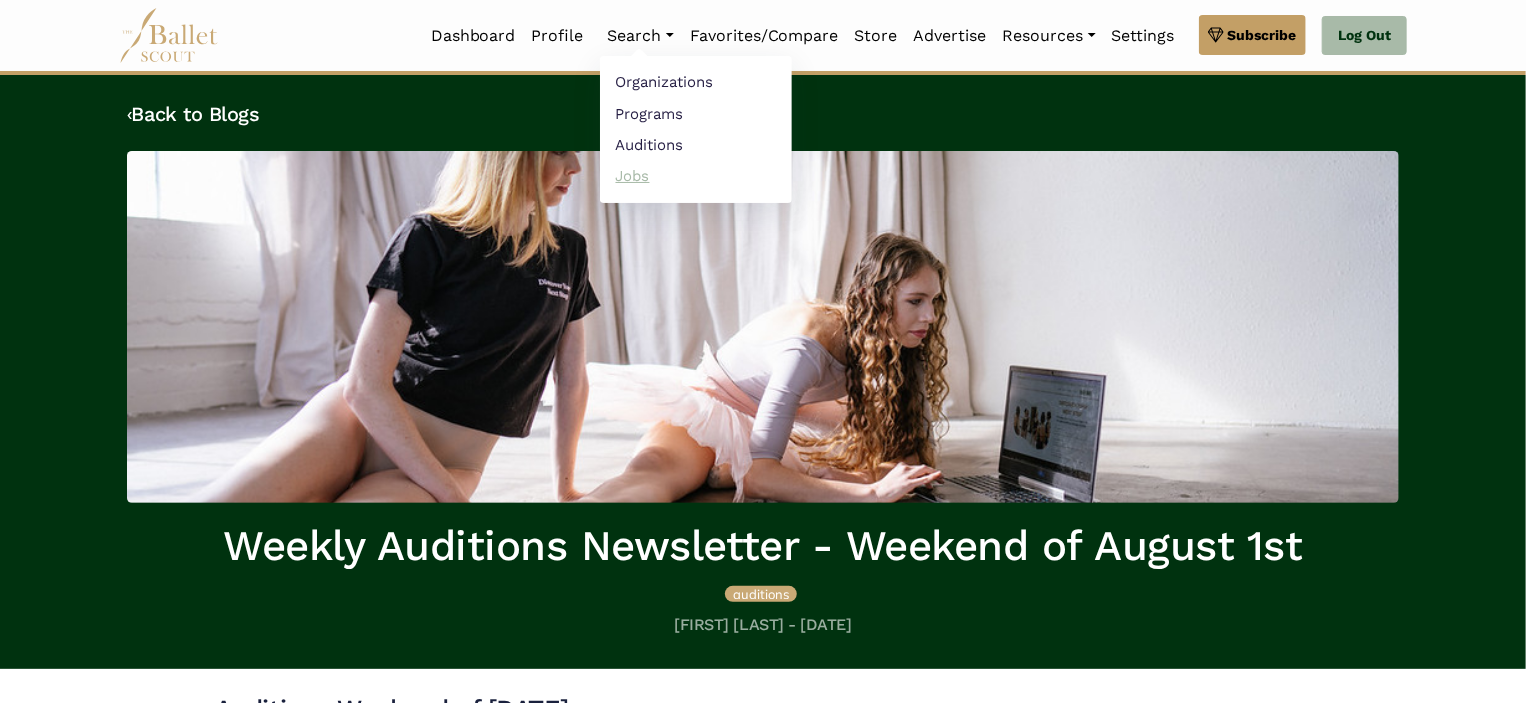 click on "Jobs" at bounding box center [696, 175] 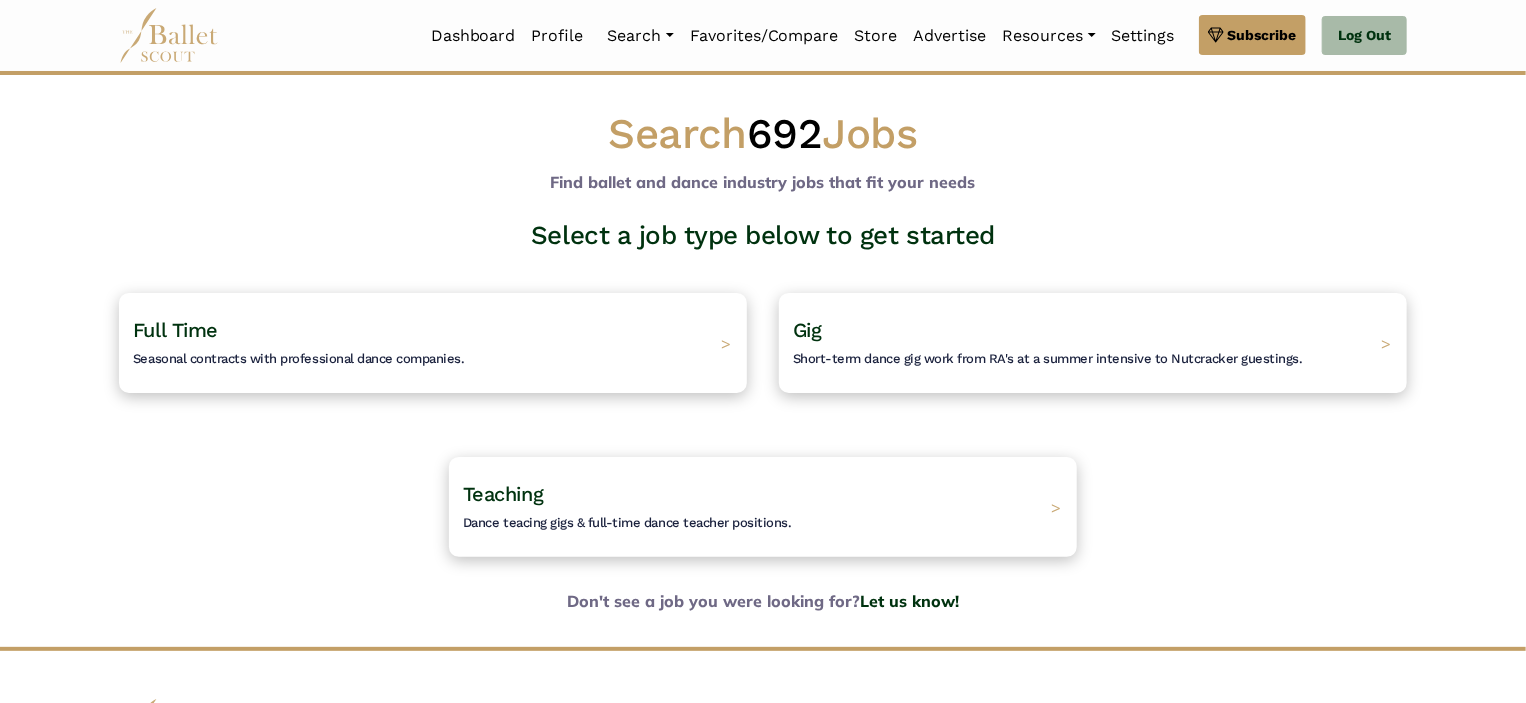 scroll, scrollTop: 2, scrollLeft: 0, axis: vertical 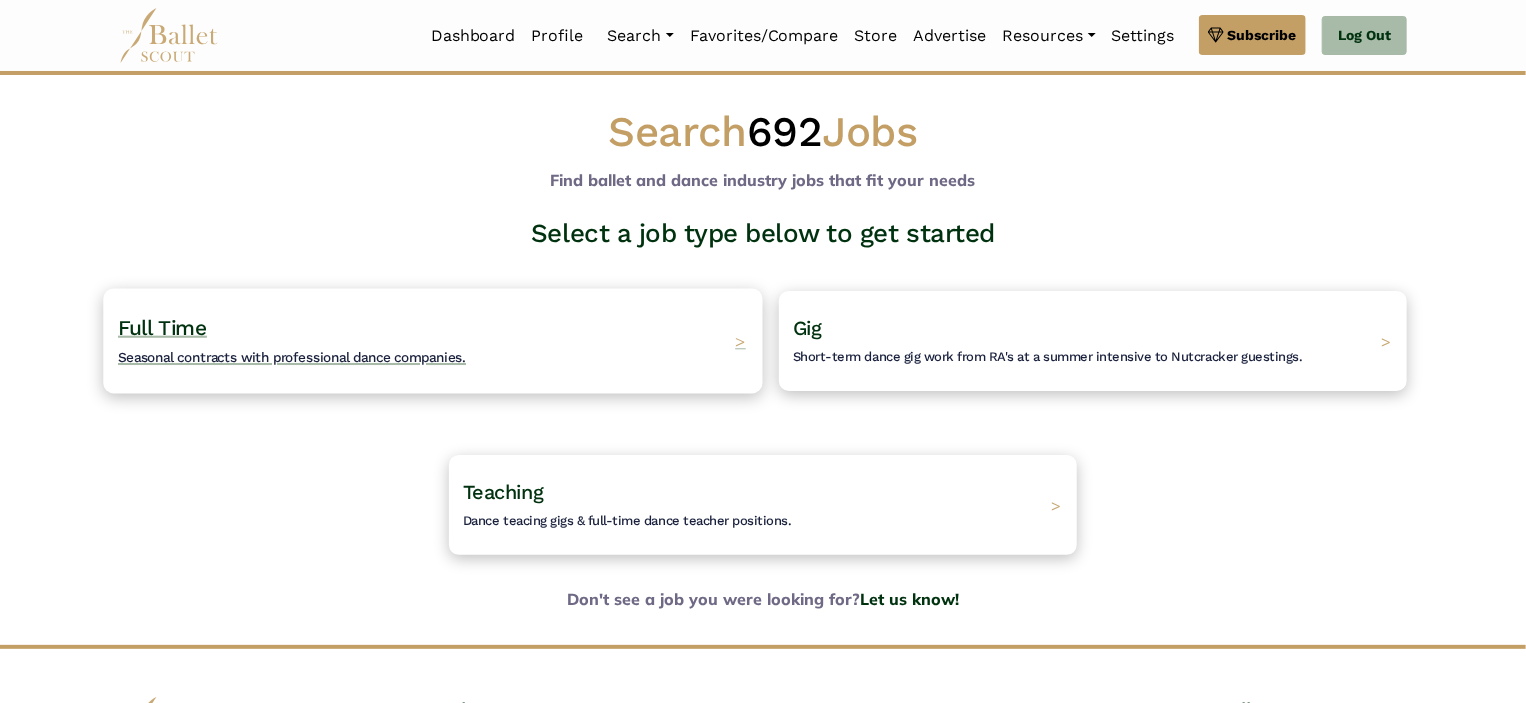 click on "Full Time Seasonal
contracts with professional dance companies.
>" at bounding box center (432, 340) 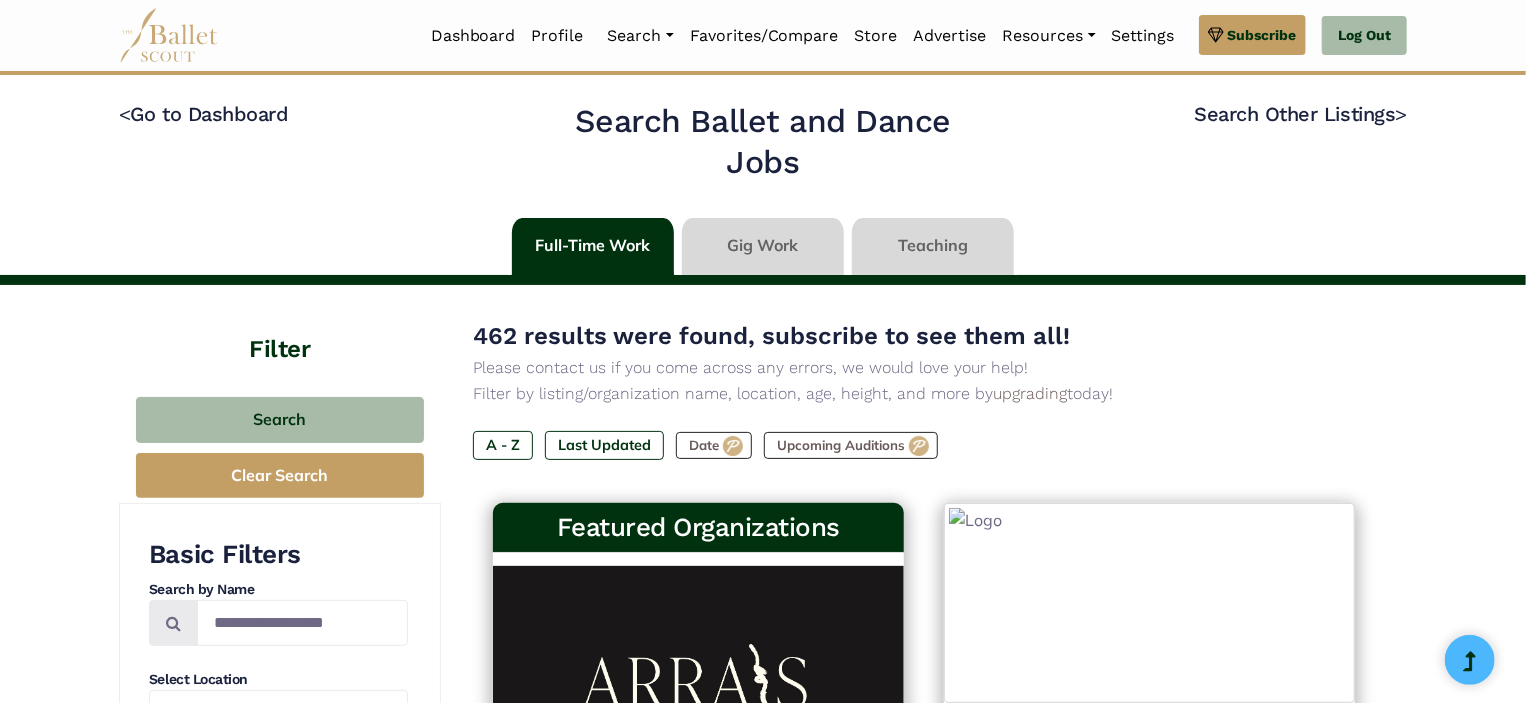 scroll, scrollTop: 258, scrollLeft: 0, axis: vertical 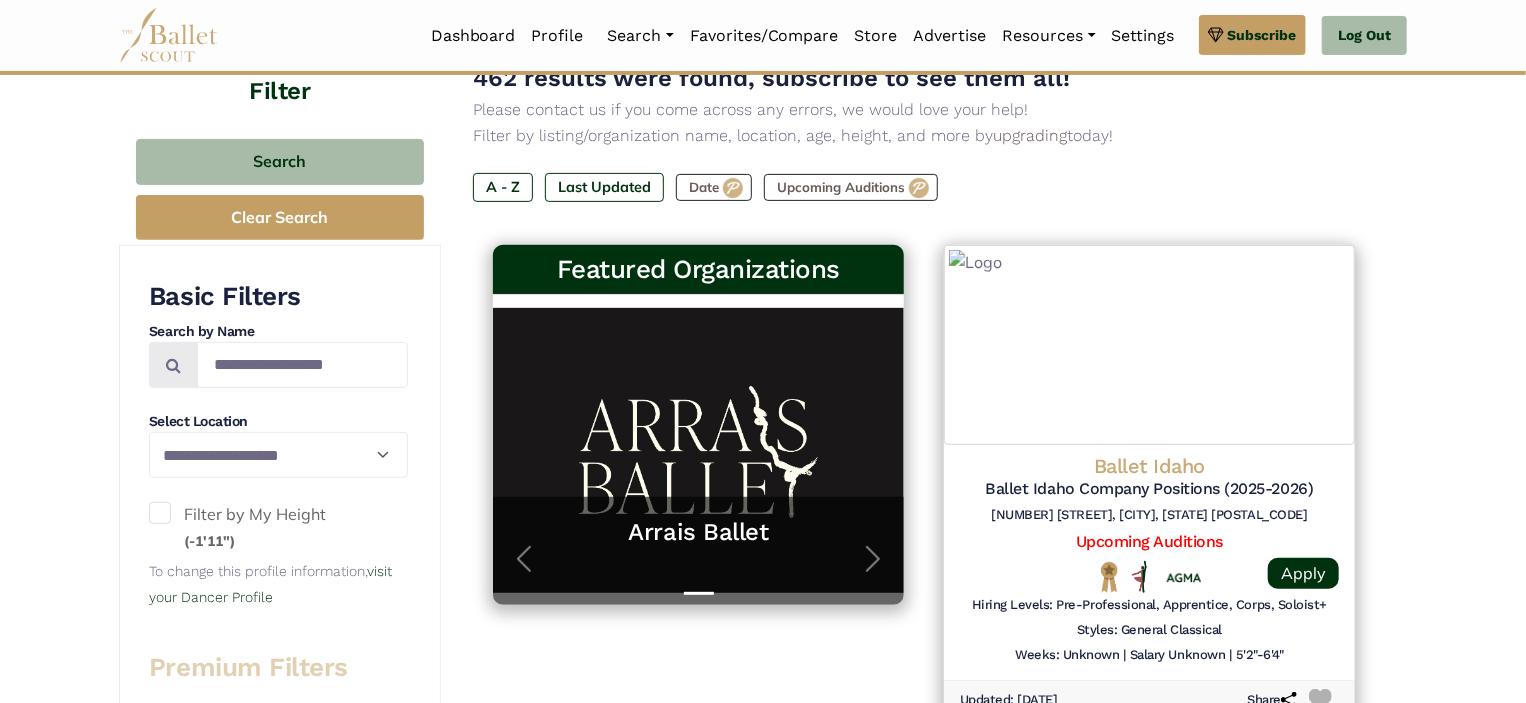 type on "******" 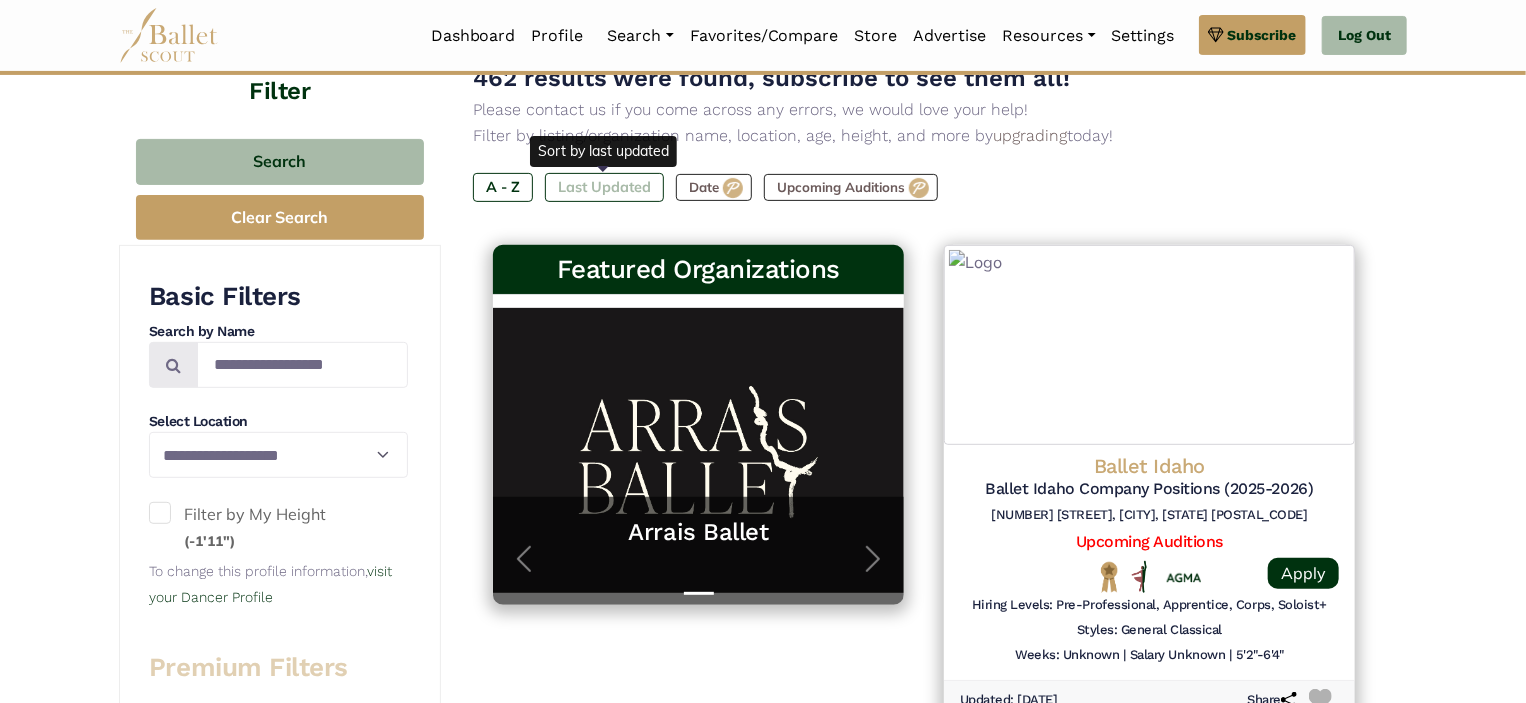 click on "Last Updated" at bounding box center [604, 187] 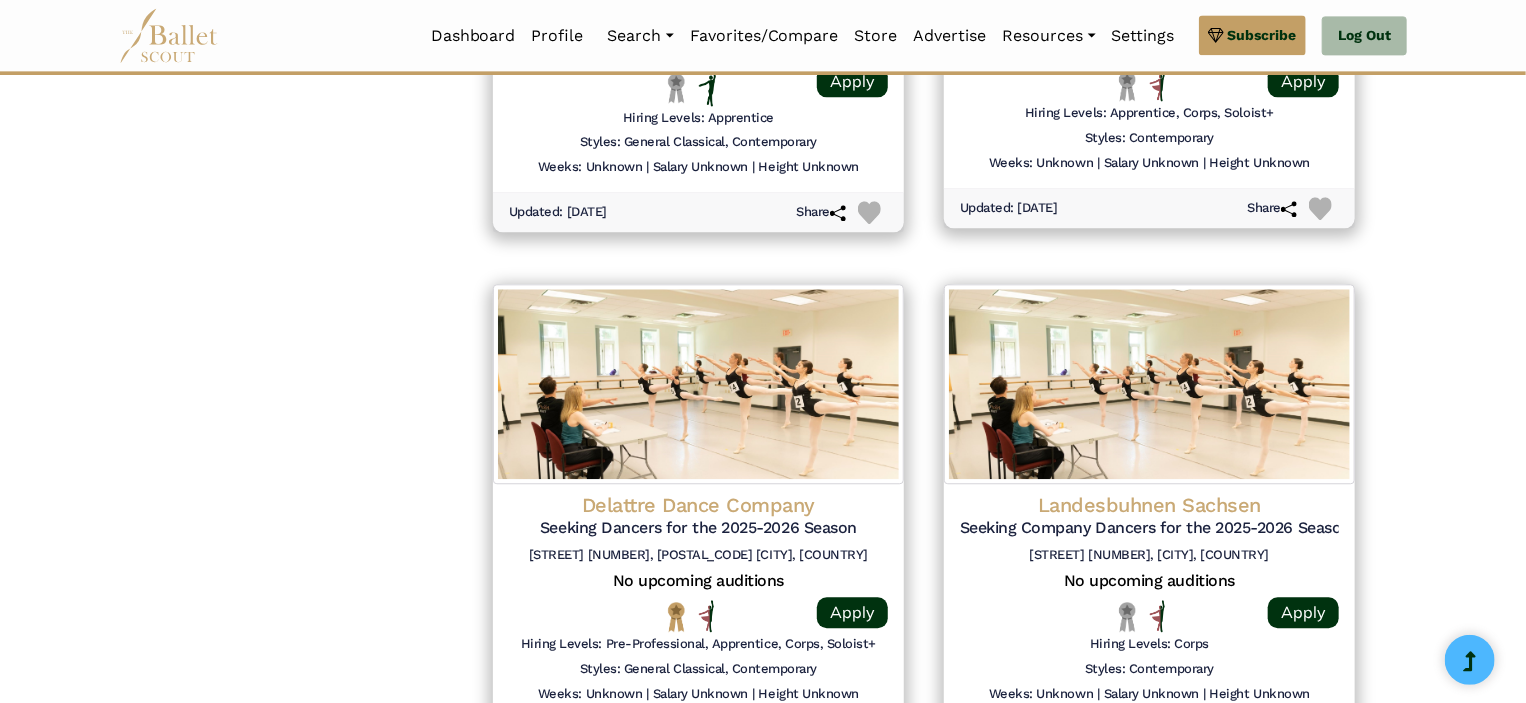 scroll, scrollTop: 2639, scrollLeft: 0, axis: vertical 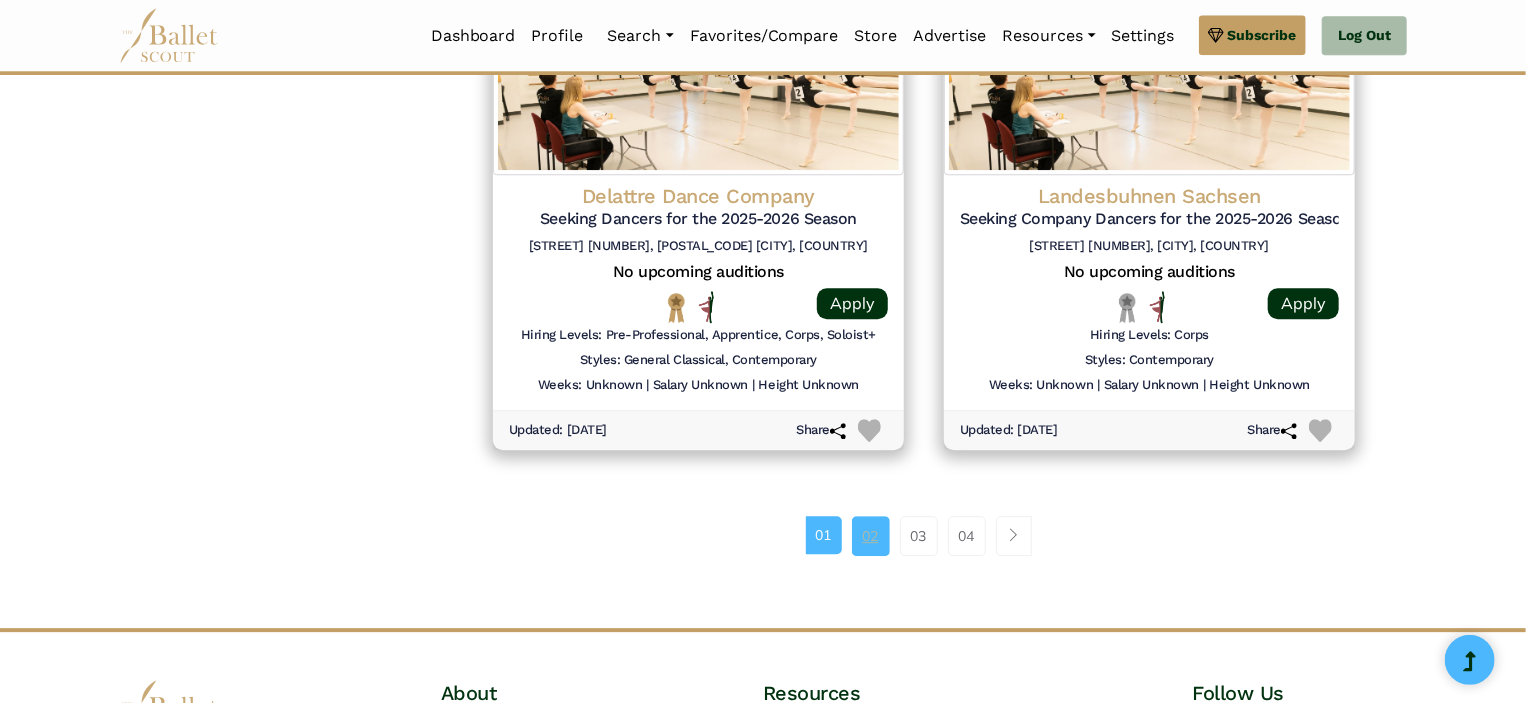 click on "02" at bounding box center (871, 536) 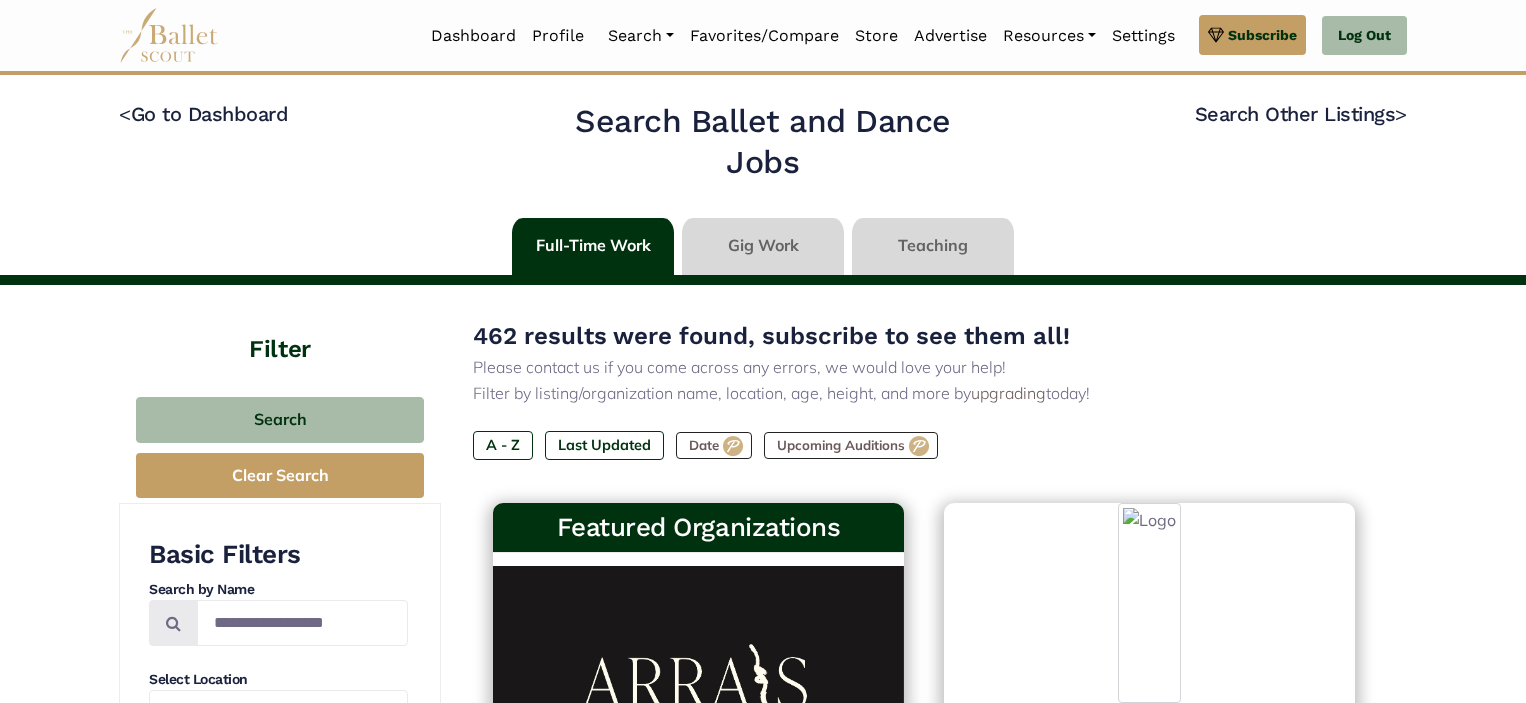 scroll, scrollTop: 0, scrollLeft: 0, axis: both 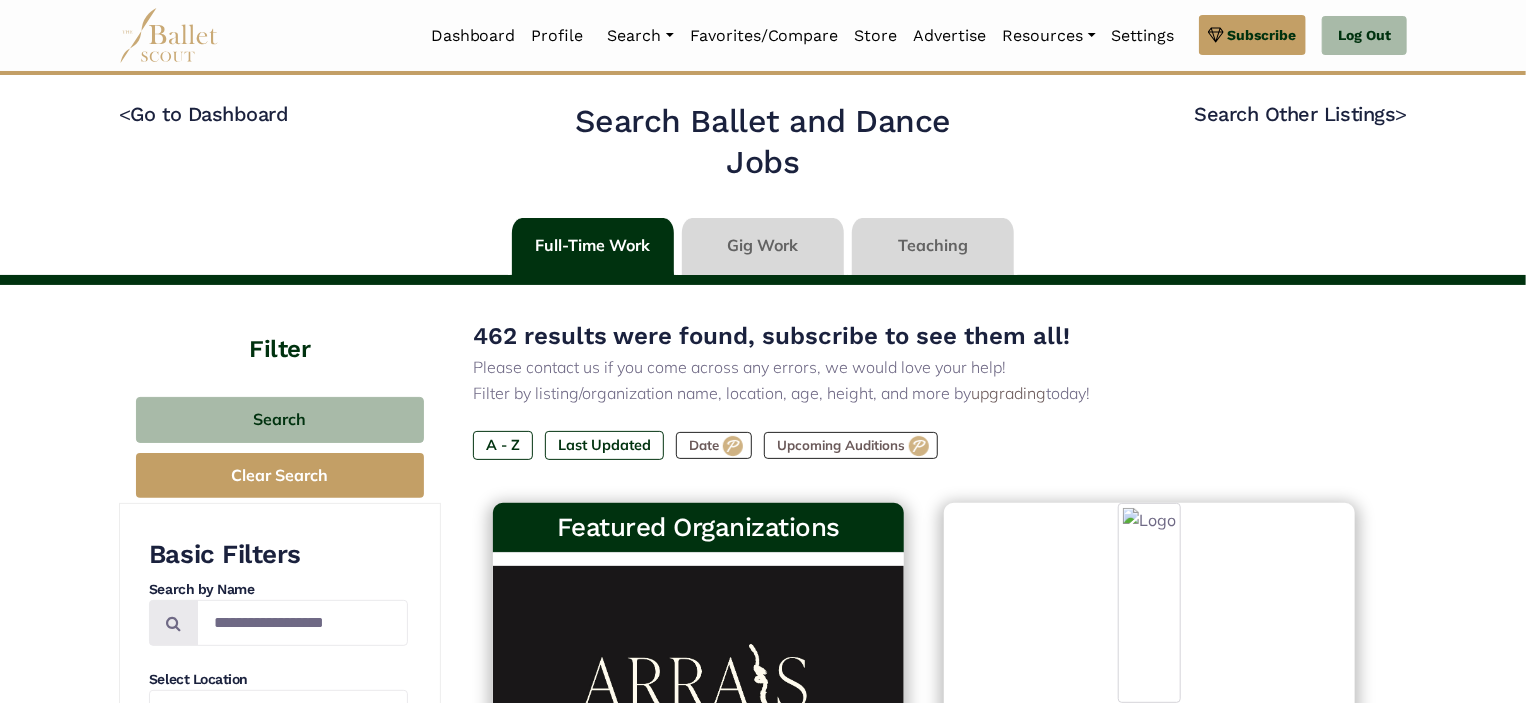 type on "******" 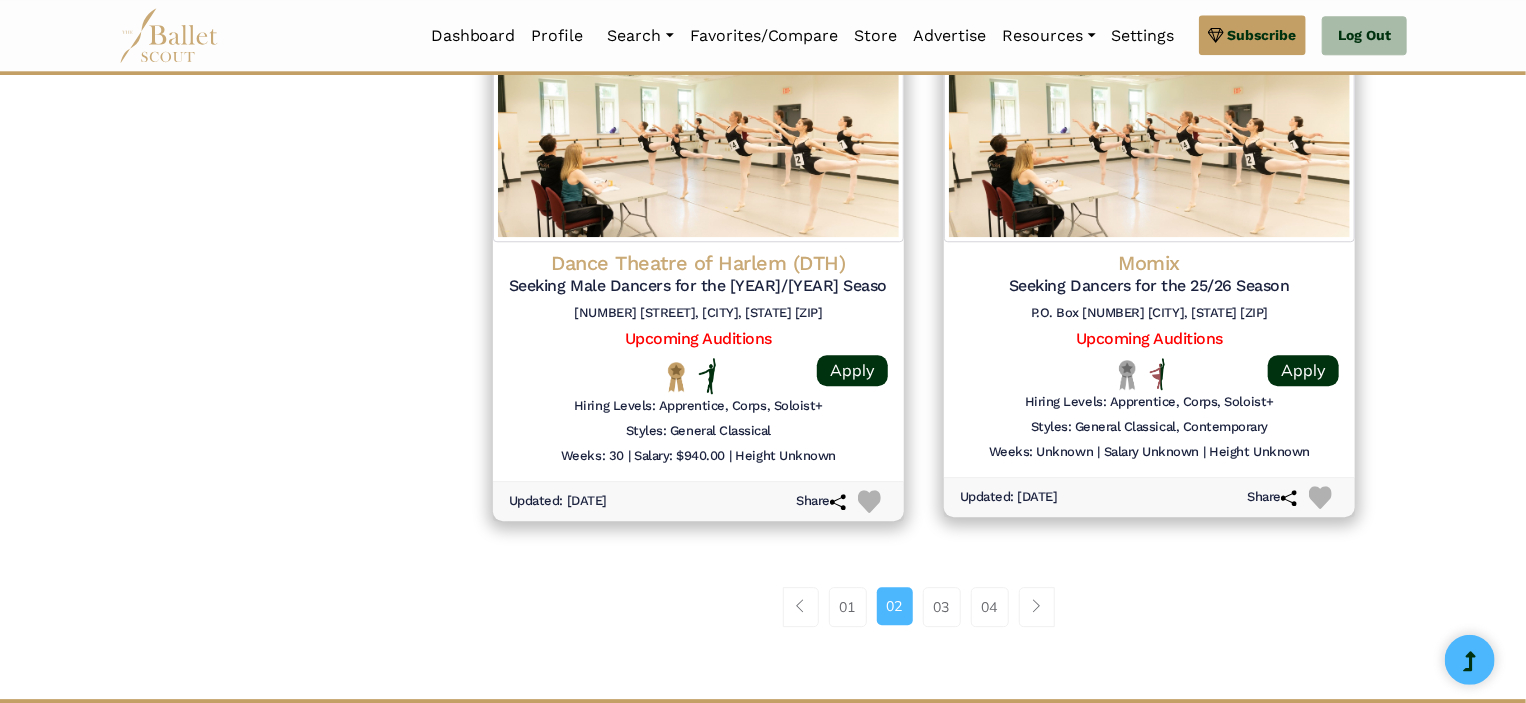 scroll, scrollTop: 2574, scrollLeft: 0, axis: vertical 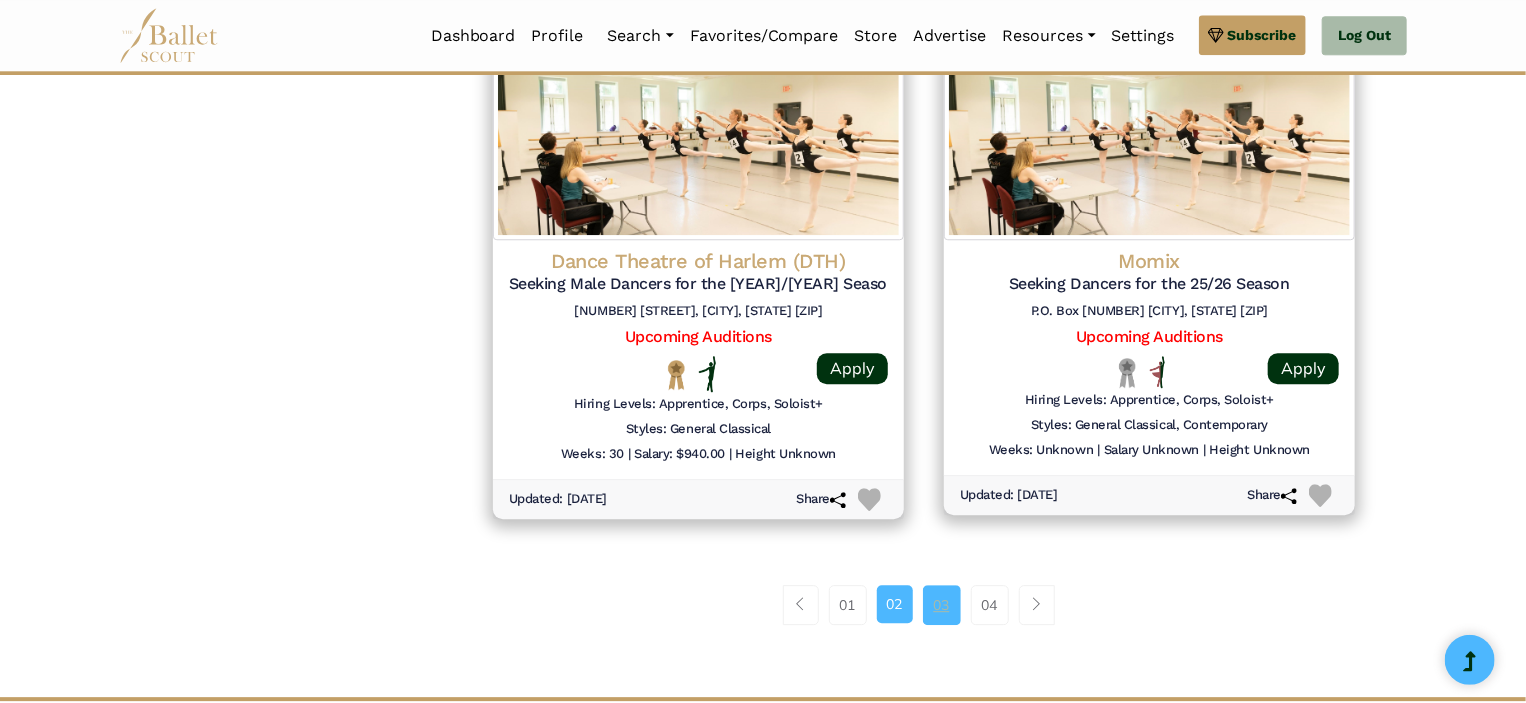 click on "03" at bounding box center (942, 605) 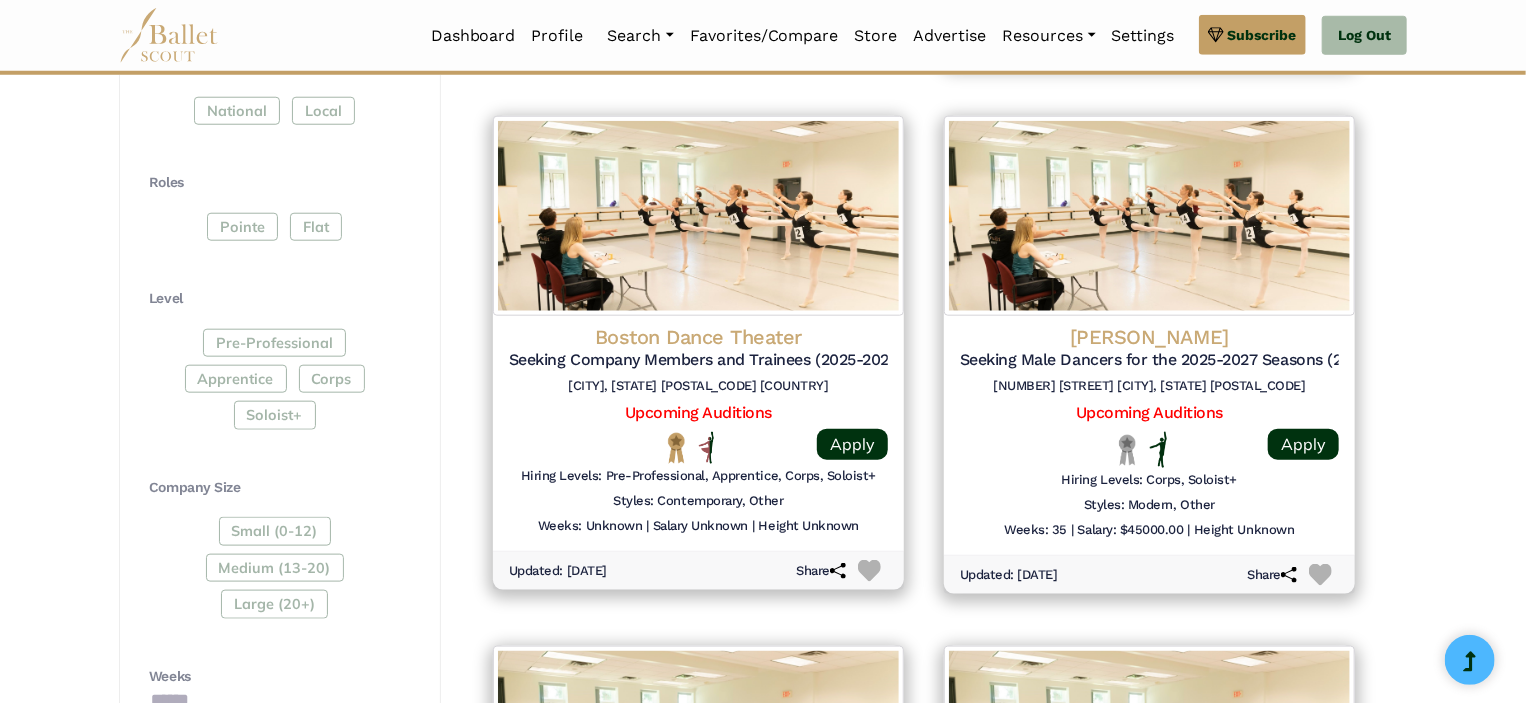 scroll, scrollTop: 916, scrollLeft: 0, axis: vertical 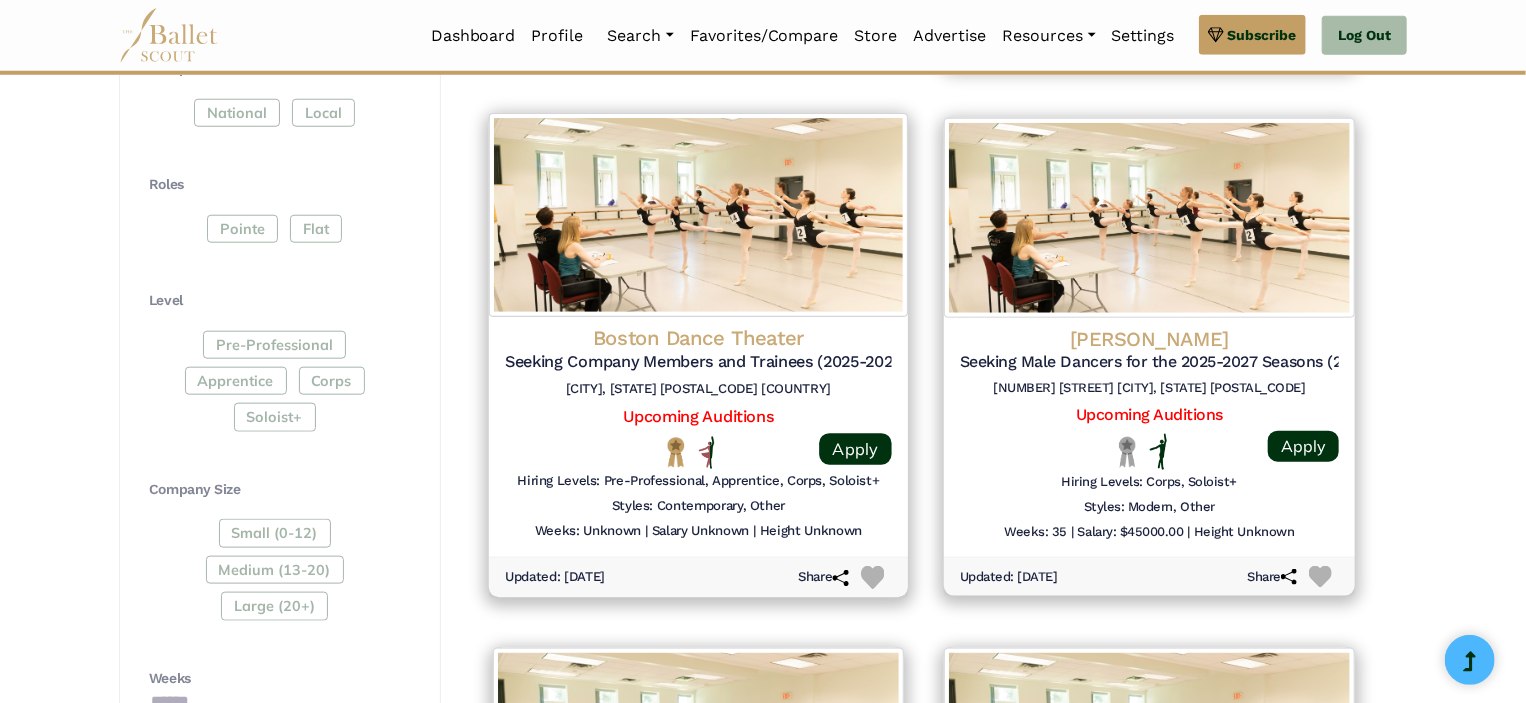 click on "[CITY], [STATE] [POSTAL_CODE] [COUNTRY]" at bounding box center (698, 389) 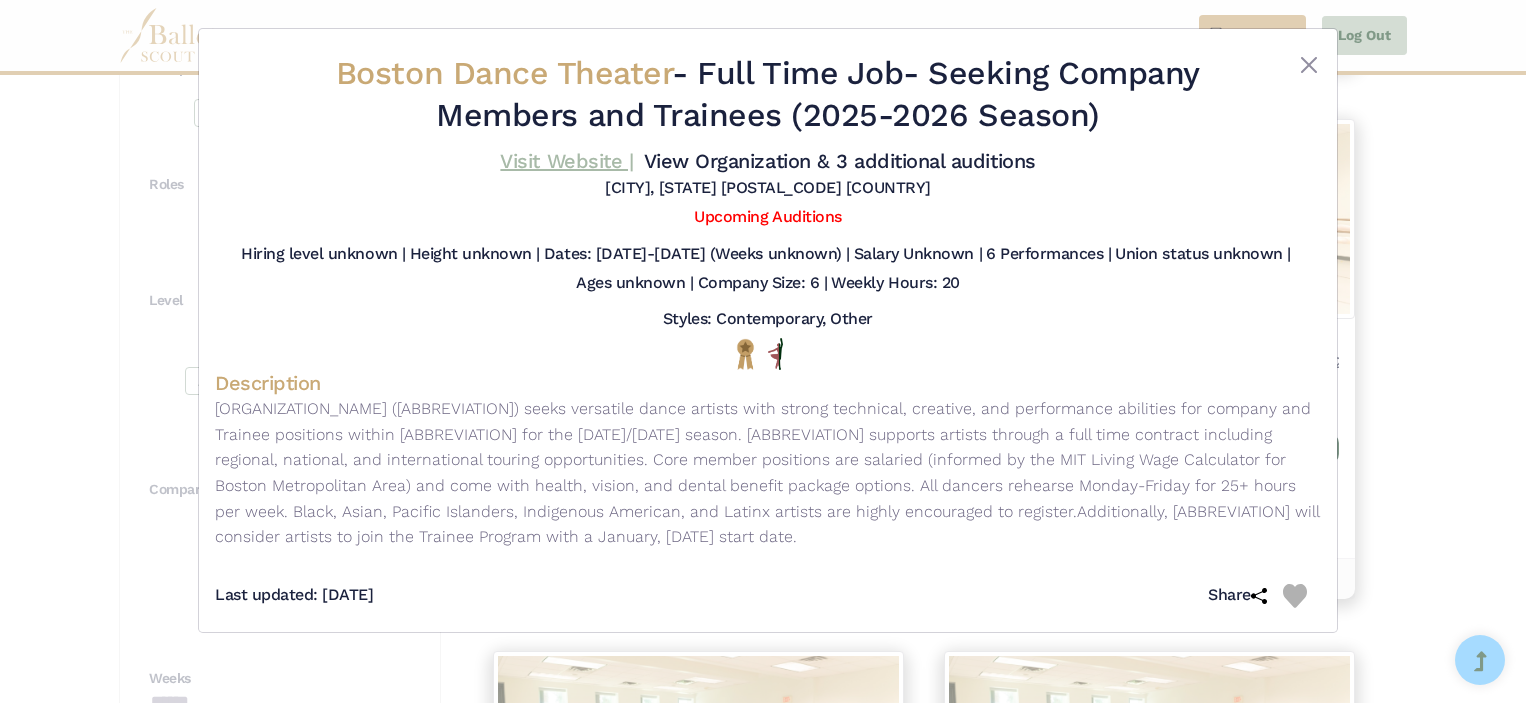 click on "Visit Website |" at bounding box center [566, 161] 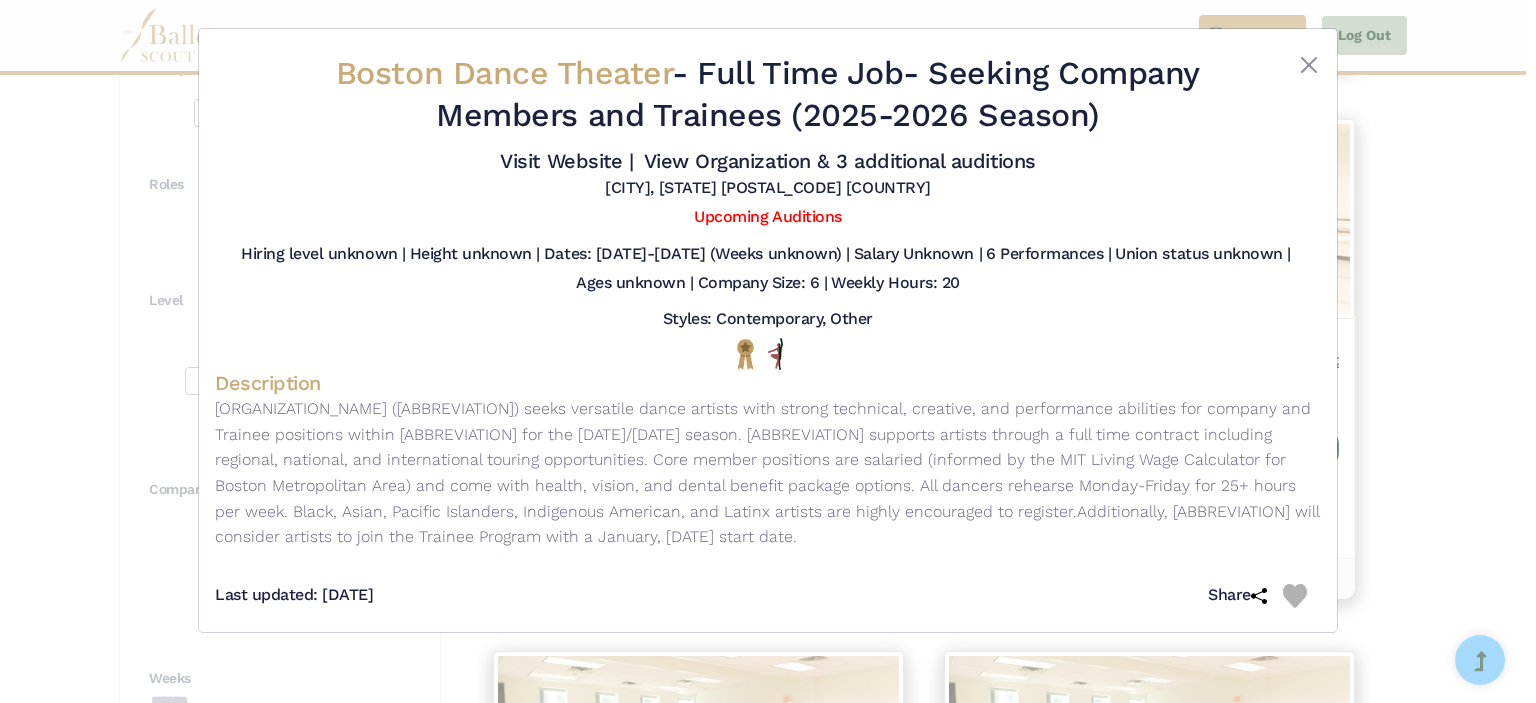 click on "Styles: Contemporary, Other" at bounding box center (768, 319) 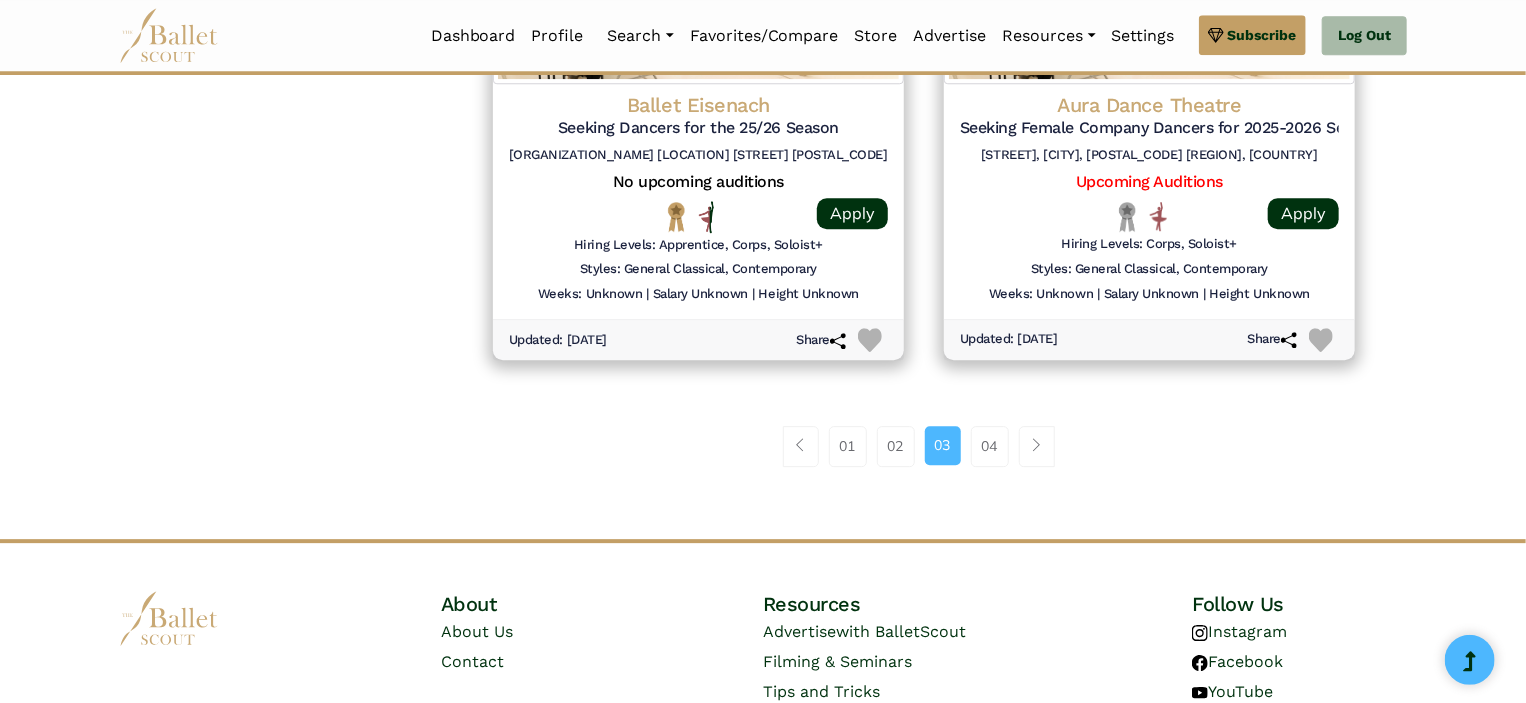 scroll, scrollTop: 2776, scrollLeft: 0, axis: vertical 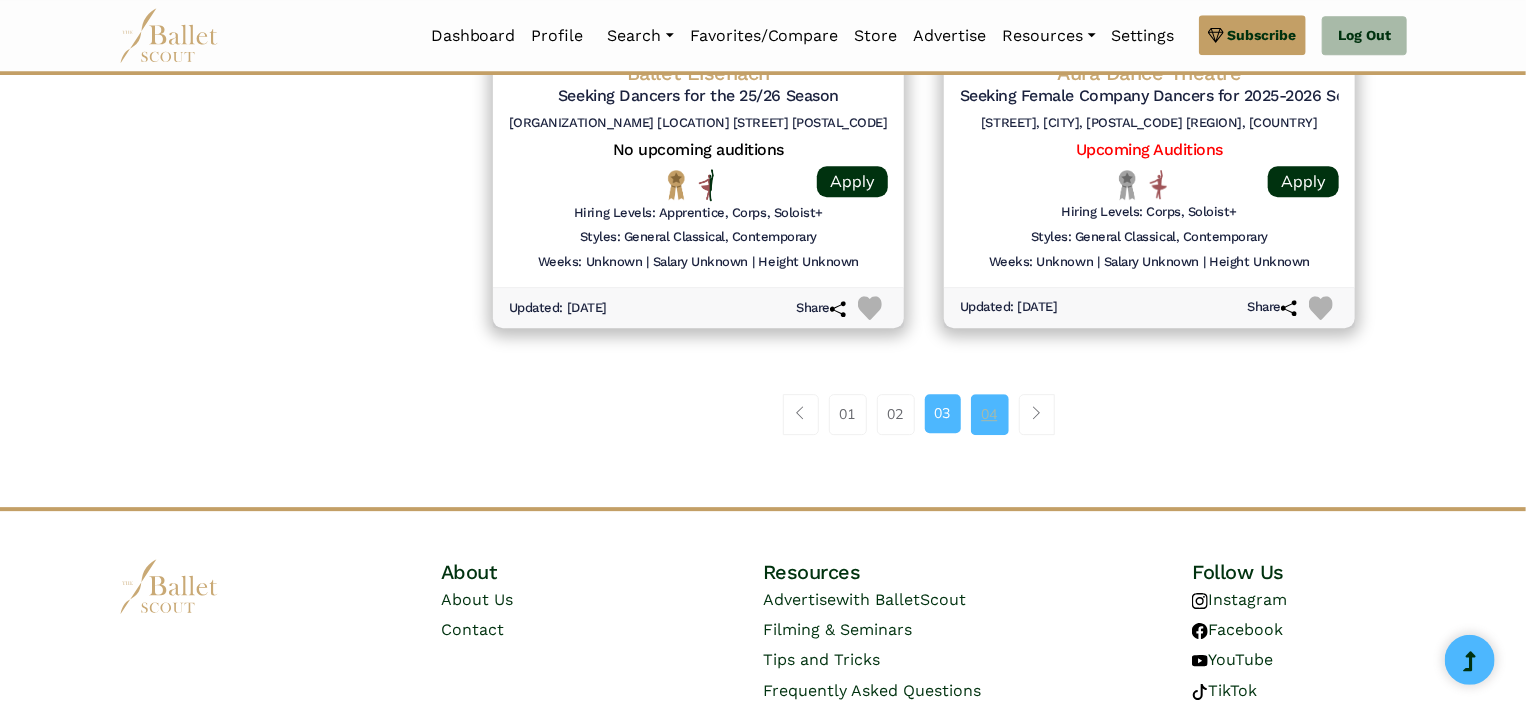 drag, startPoint x: 1384, startPoint y: 369, endPoint x: 1000, endPoint y: 421, distance: 387.50485 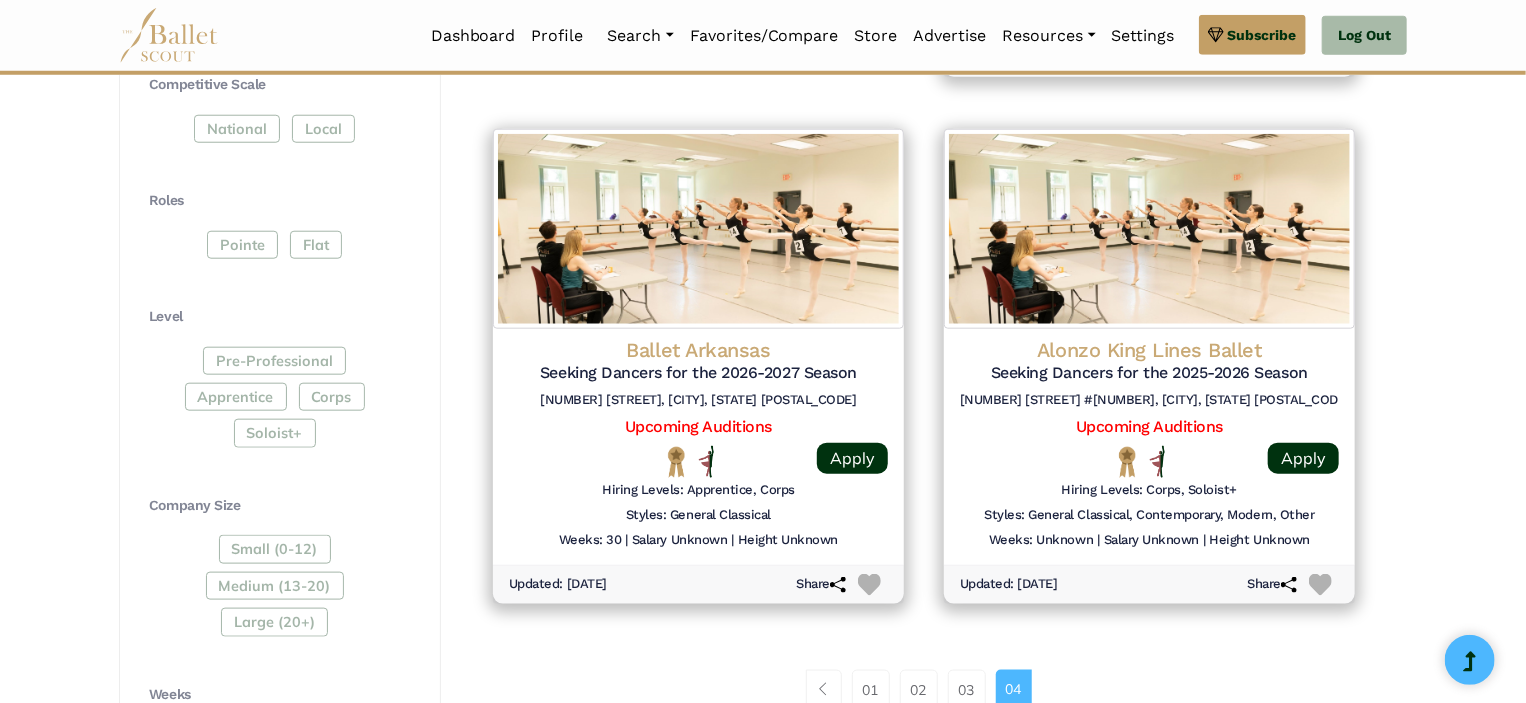 scroll, scrollTop: 935, scrollLeft: 0, axis: vertical 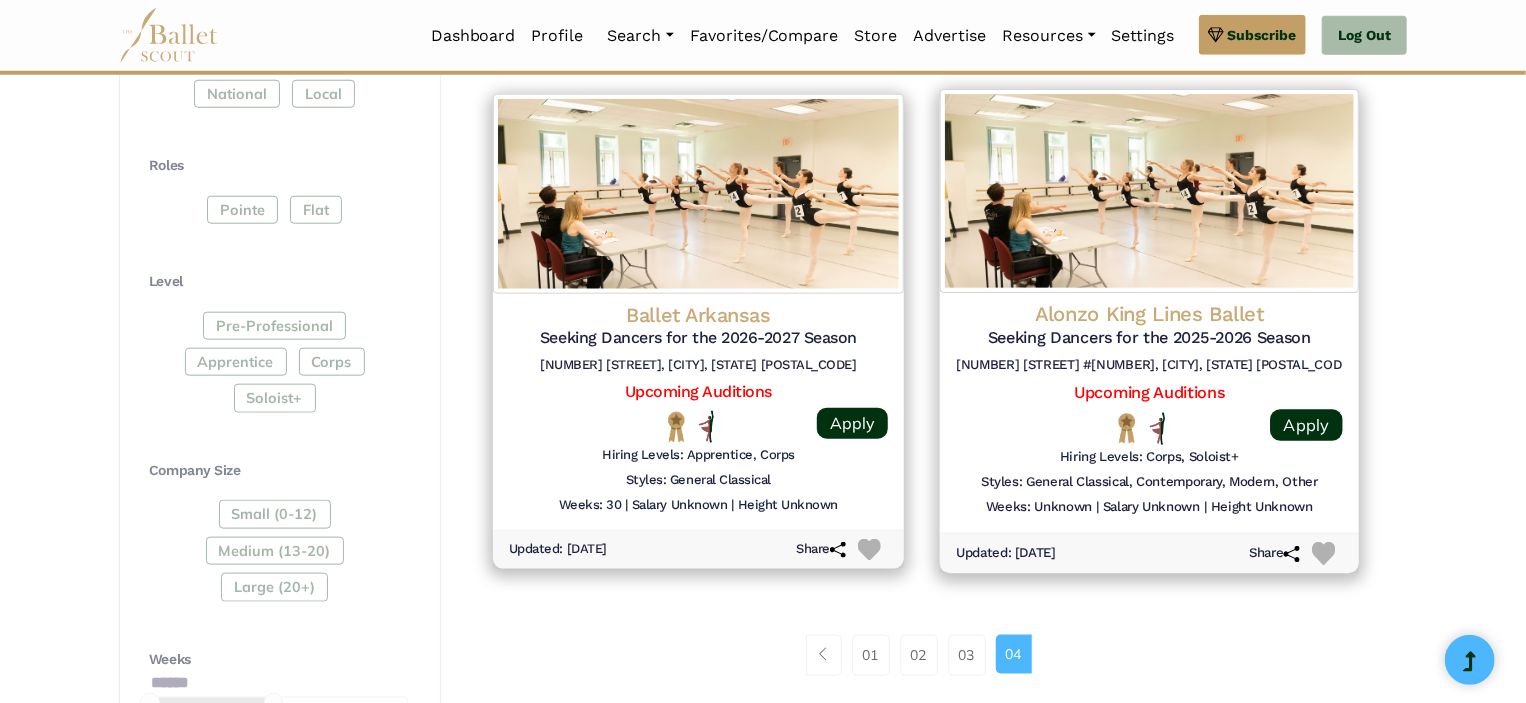 click on "Seeking Dancers for the 2025-2026 Season" at bounding box center (1149, -188) 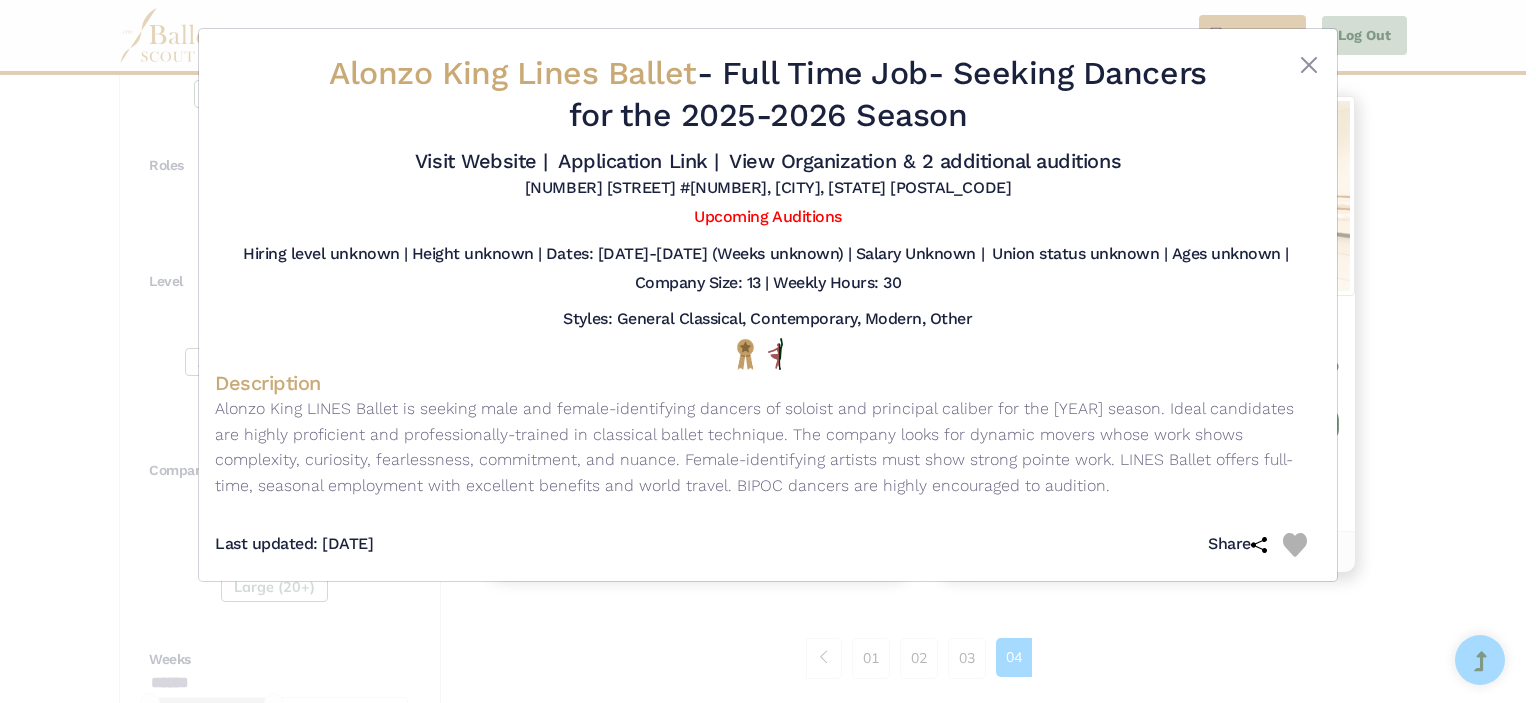 click on "Alonzo King Lines Ballet
-
Full Time Job
- Seeking Dancers for the 2025-2026 Season
Visit Website |
Application Link |
View Organization
& 2 additional auditions" at bounding box center (768, 351) 